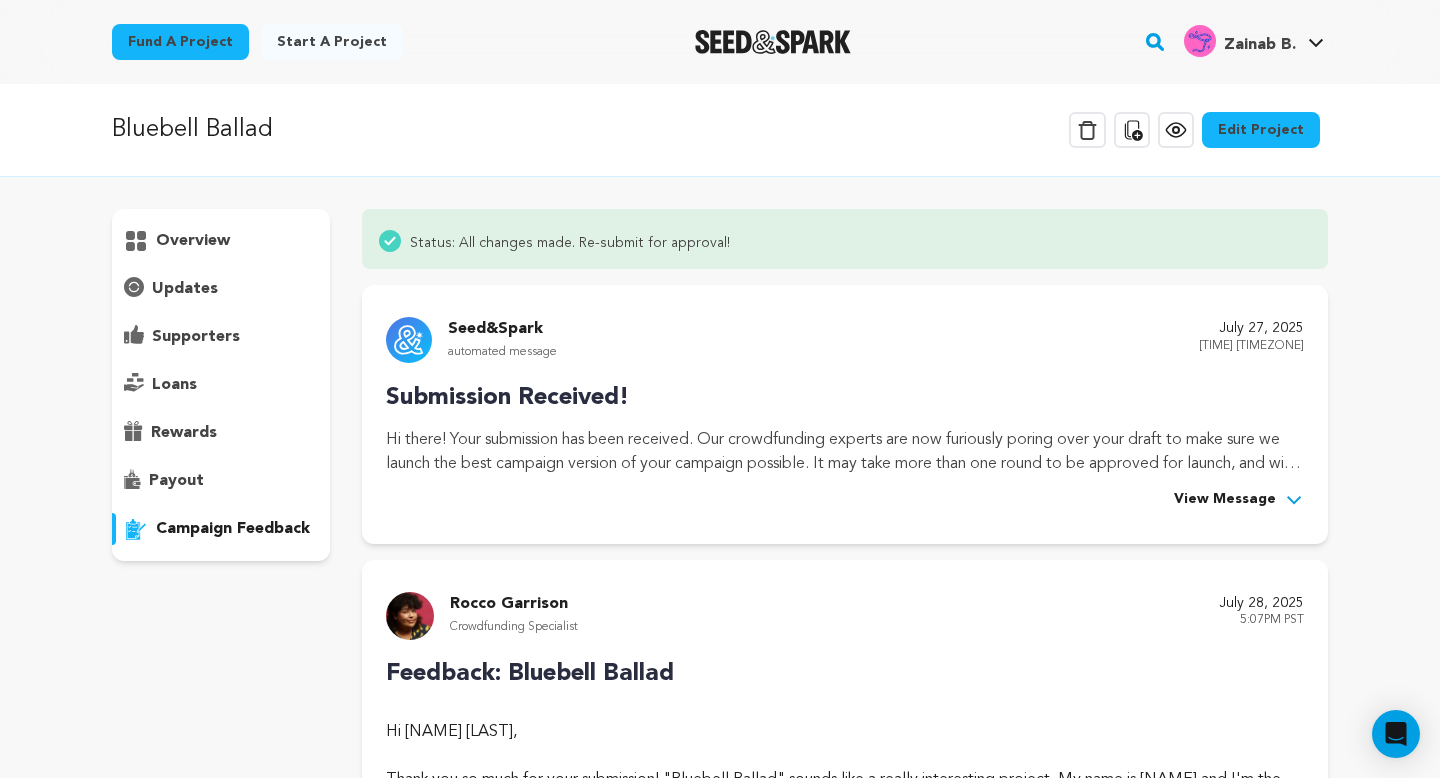 scroll, scrollTop: 0, scrollLeft: 0, axis: both 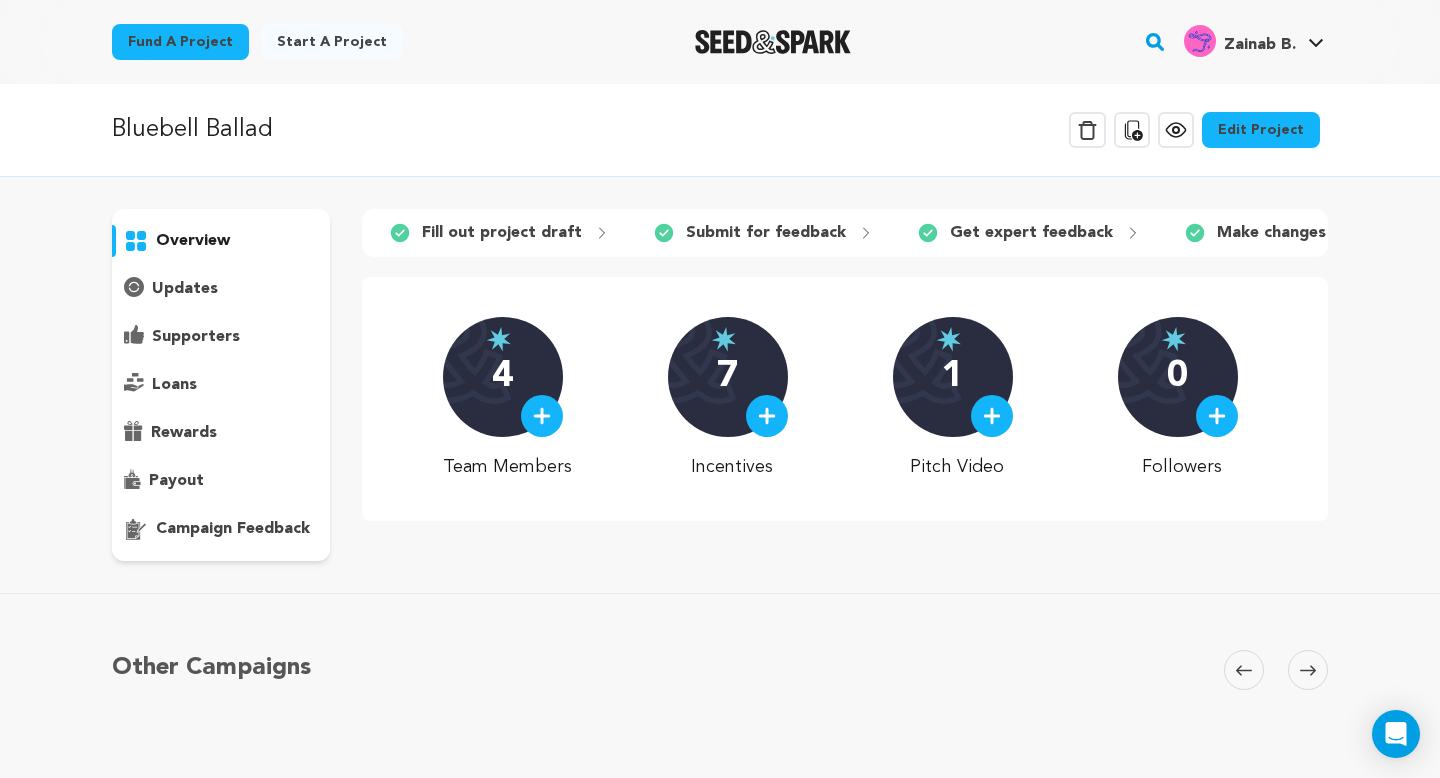 click on "Edit Project" at bounding box center (1261, 130) 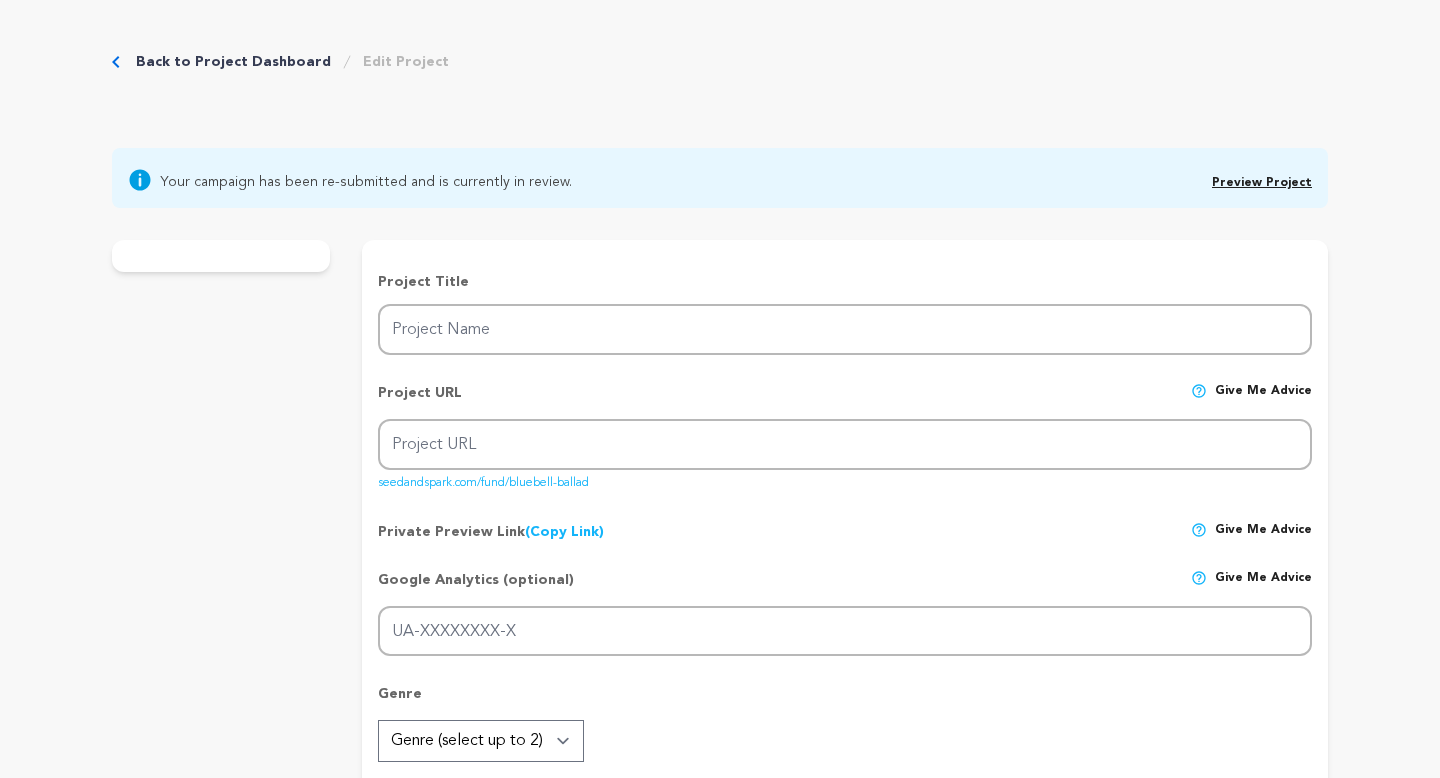 type on "Bluebell Ballad" 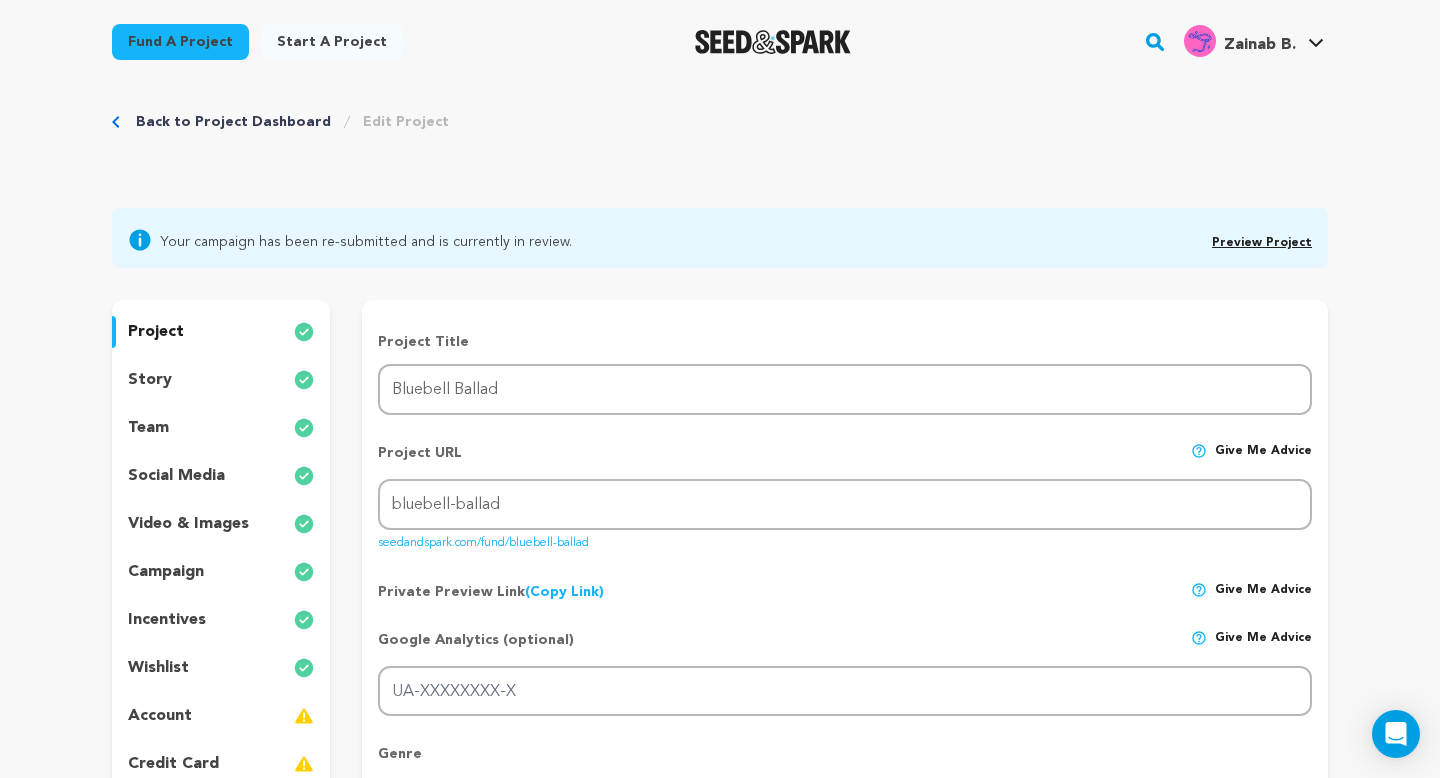 scroll, scrollTop: 0, scrollLeft: 0, axis: both 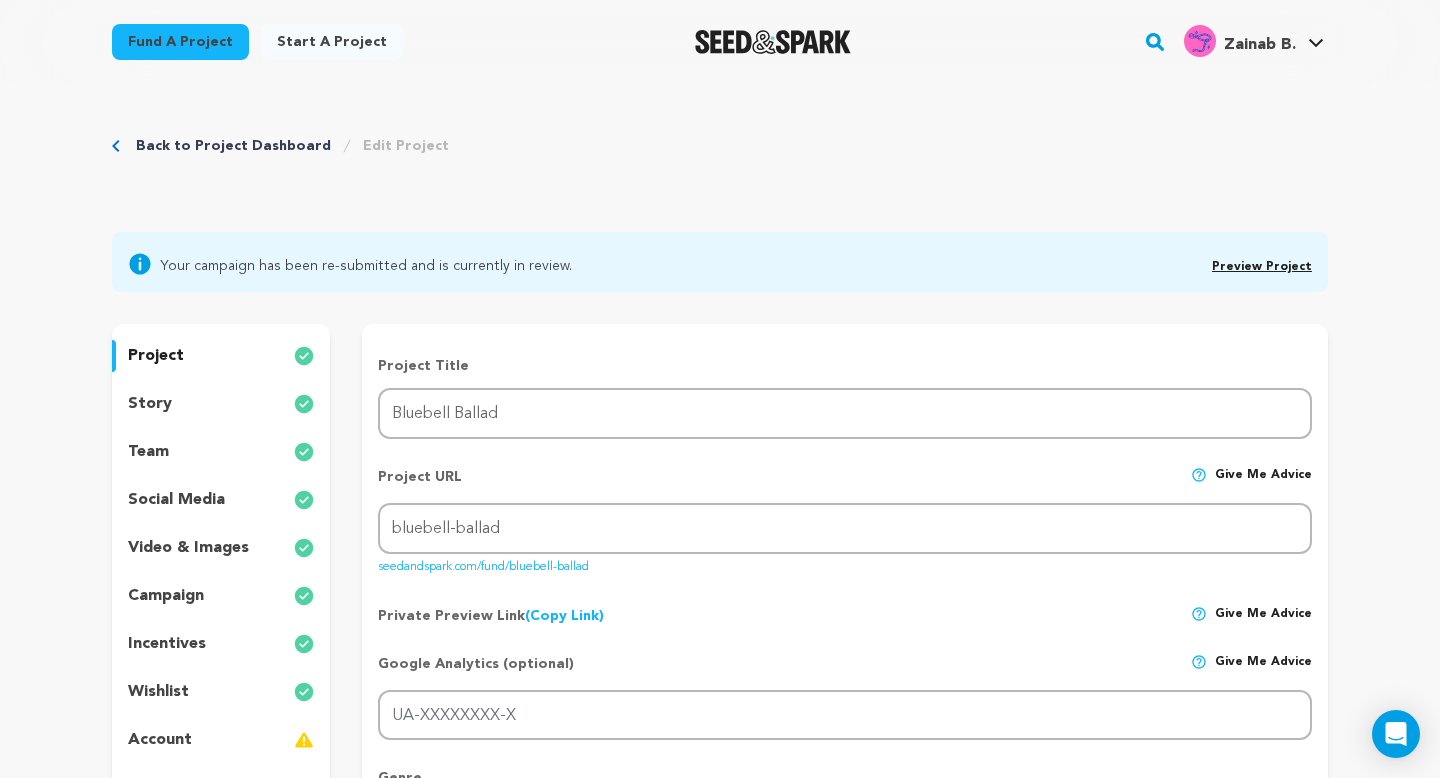 click on "Back to Project Dashboard" at bounding box center [233, 146] 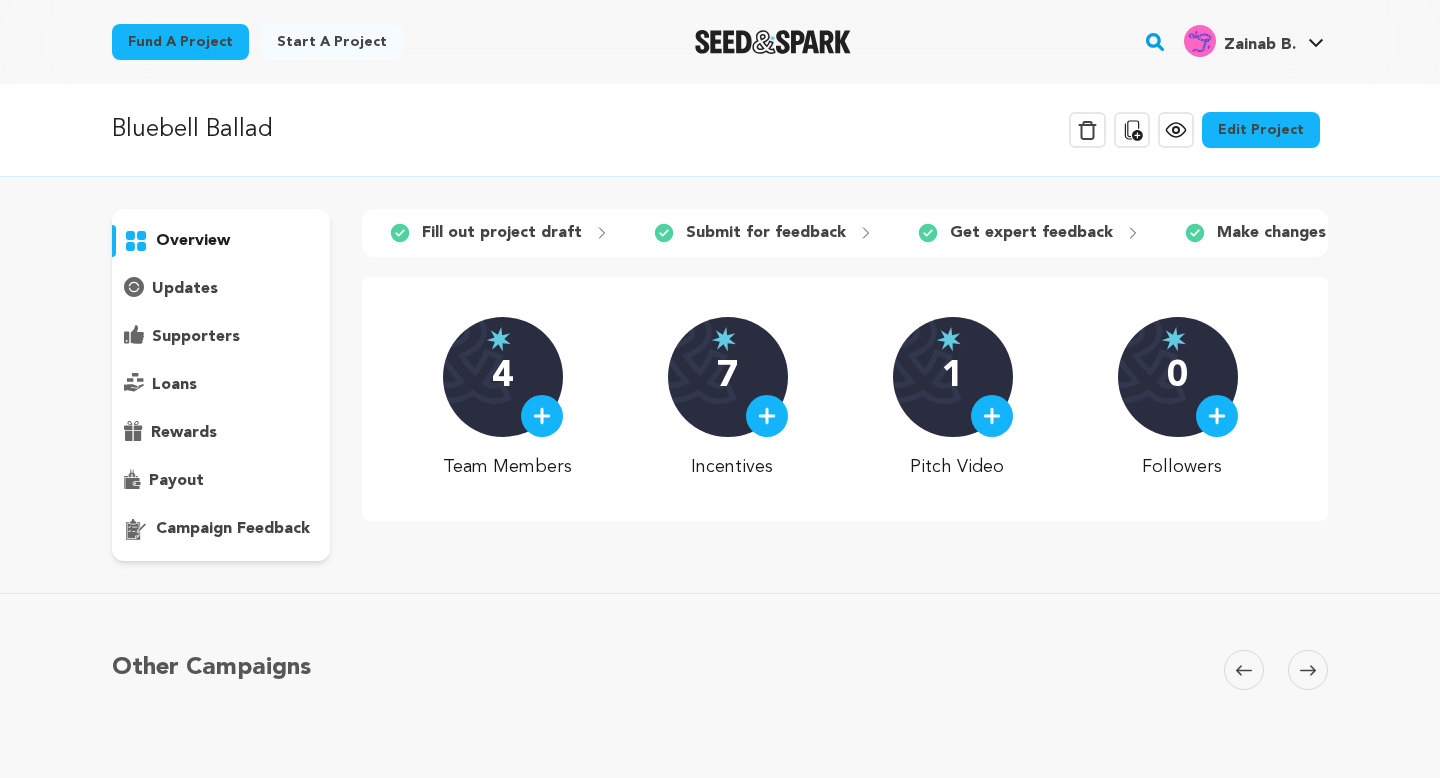 scroll, scrollTop: 0, scrollLeft: 0, axis: both 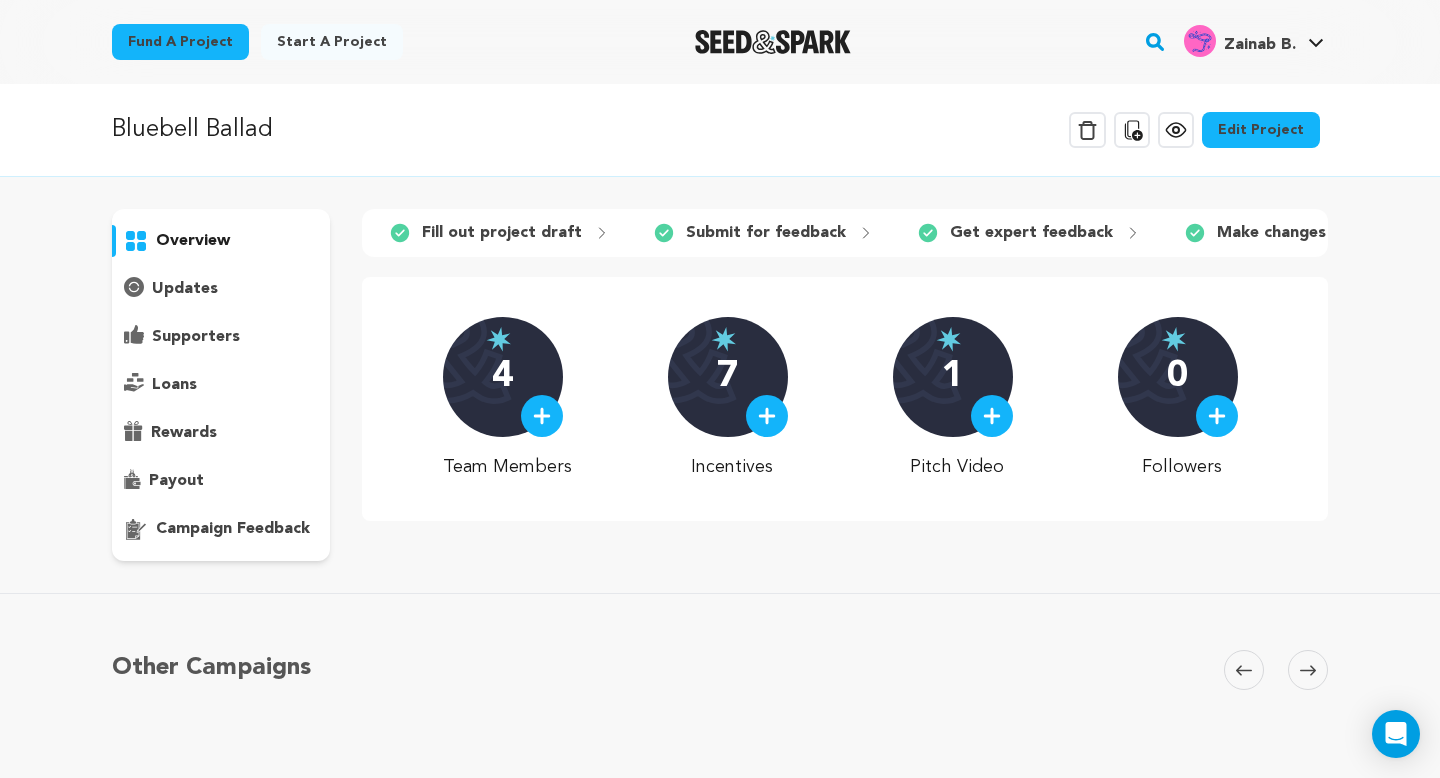 click on "campaign feedback" at bounding box center (233, 529) 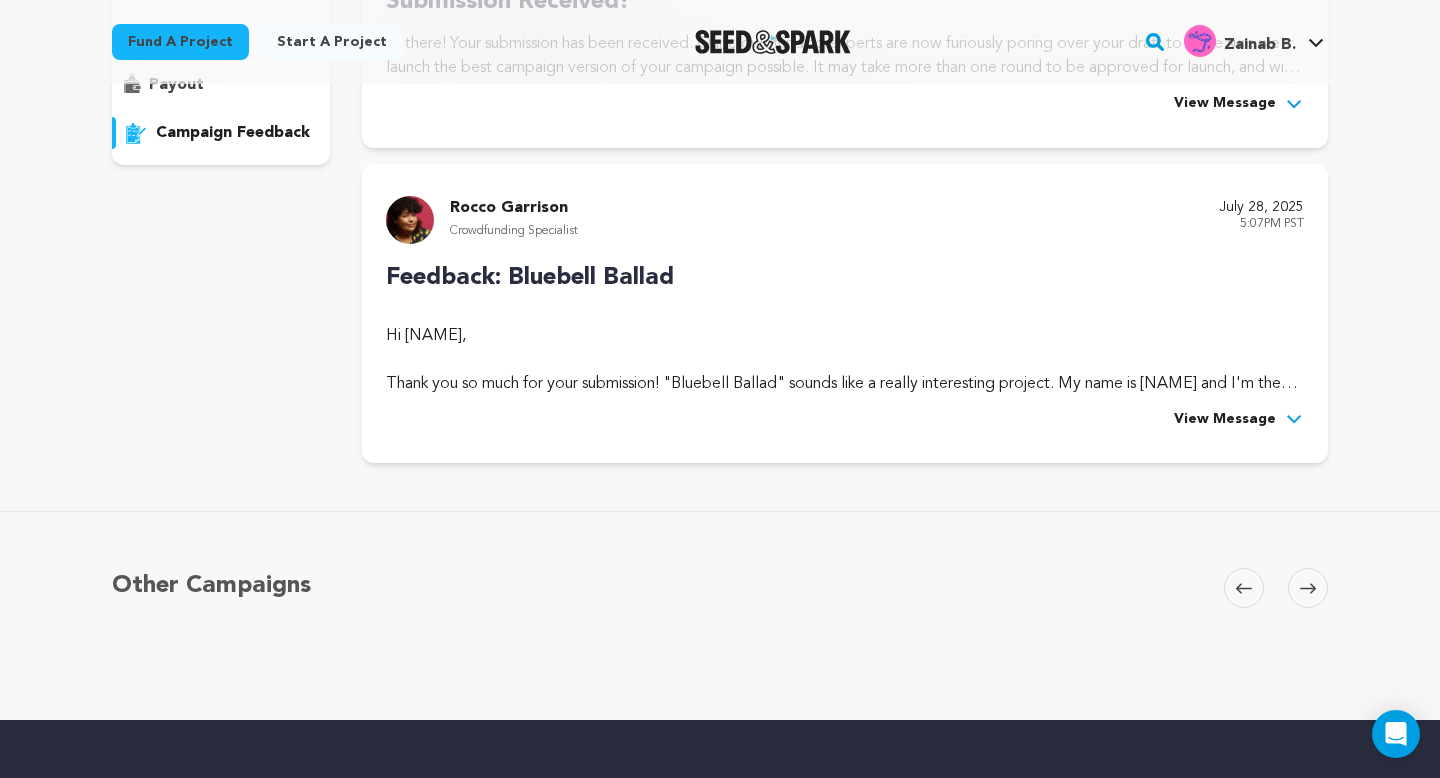 scroll, scrollTop: 394, scrollLeft: 0, axis: vertical 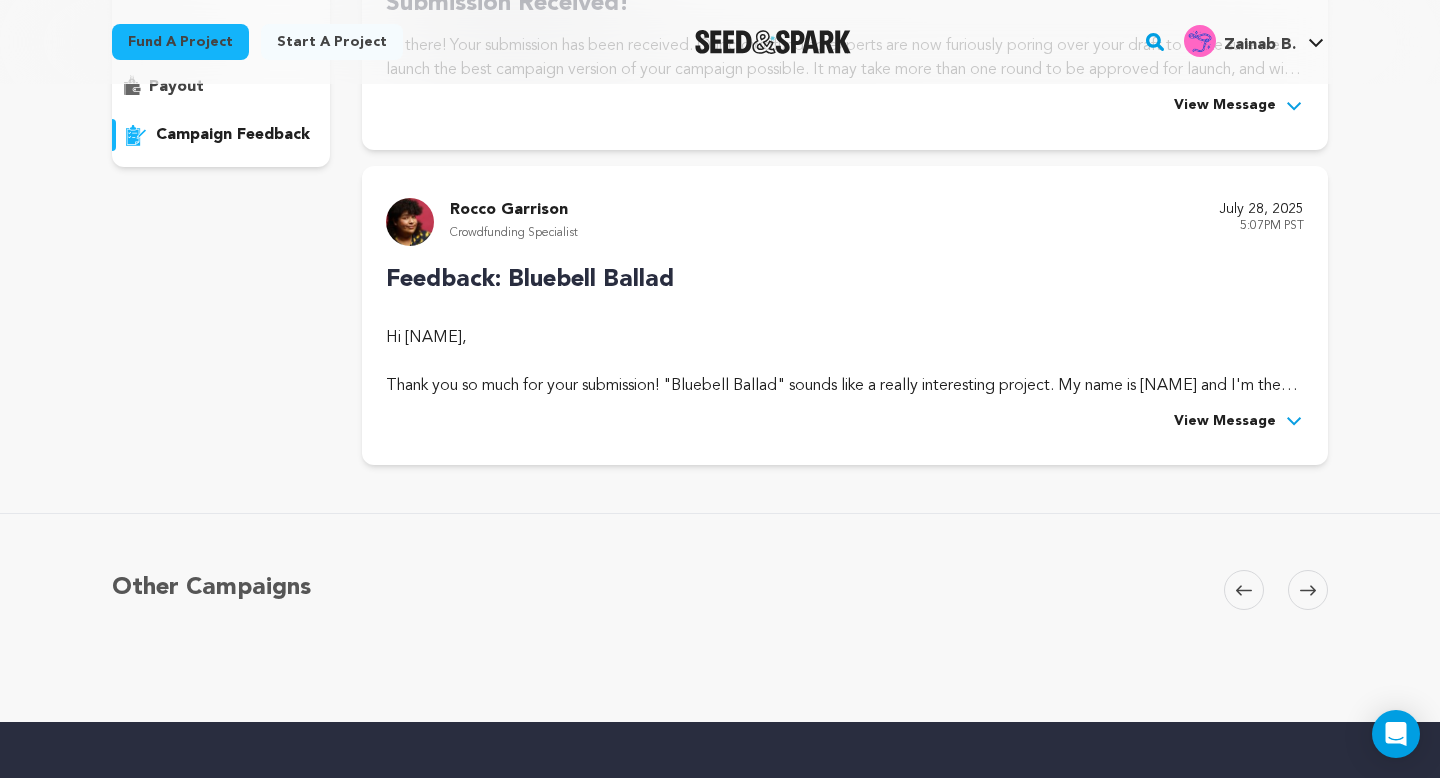click on "View Message" at bounding box center (1225, 422) 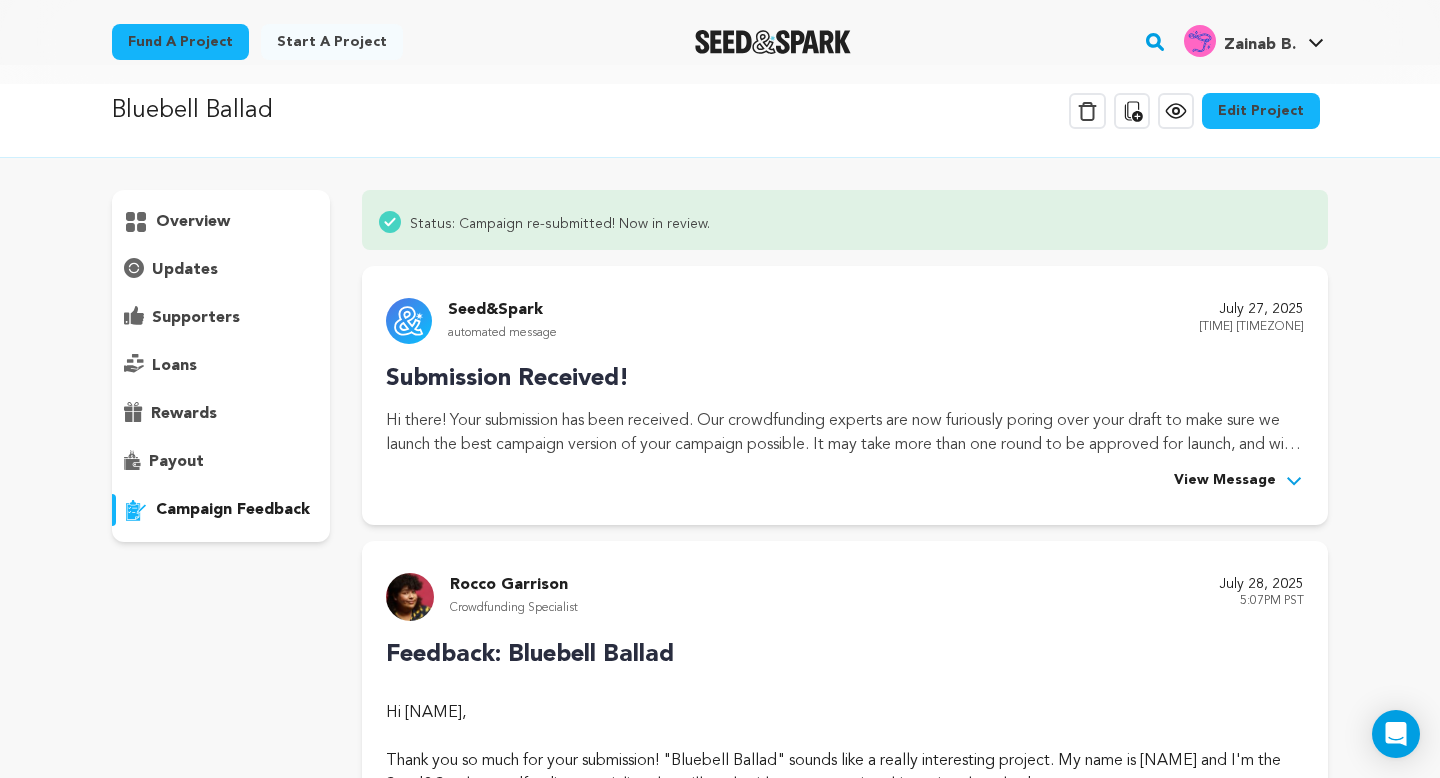 scroll, scrollTop: 0, scrollLeft: 0, axis: both 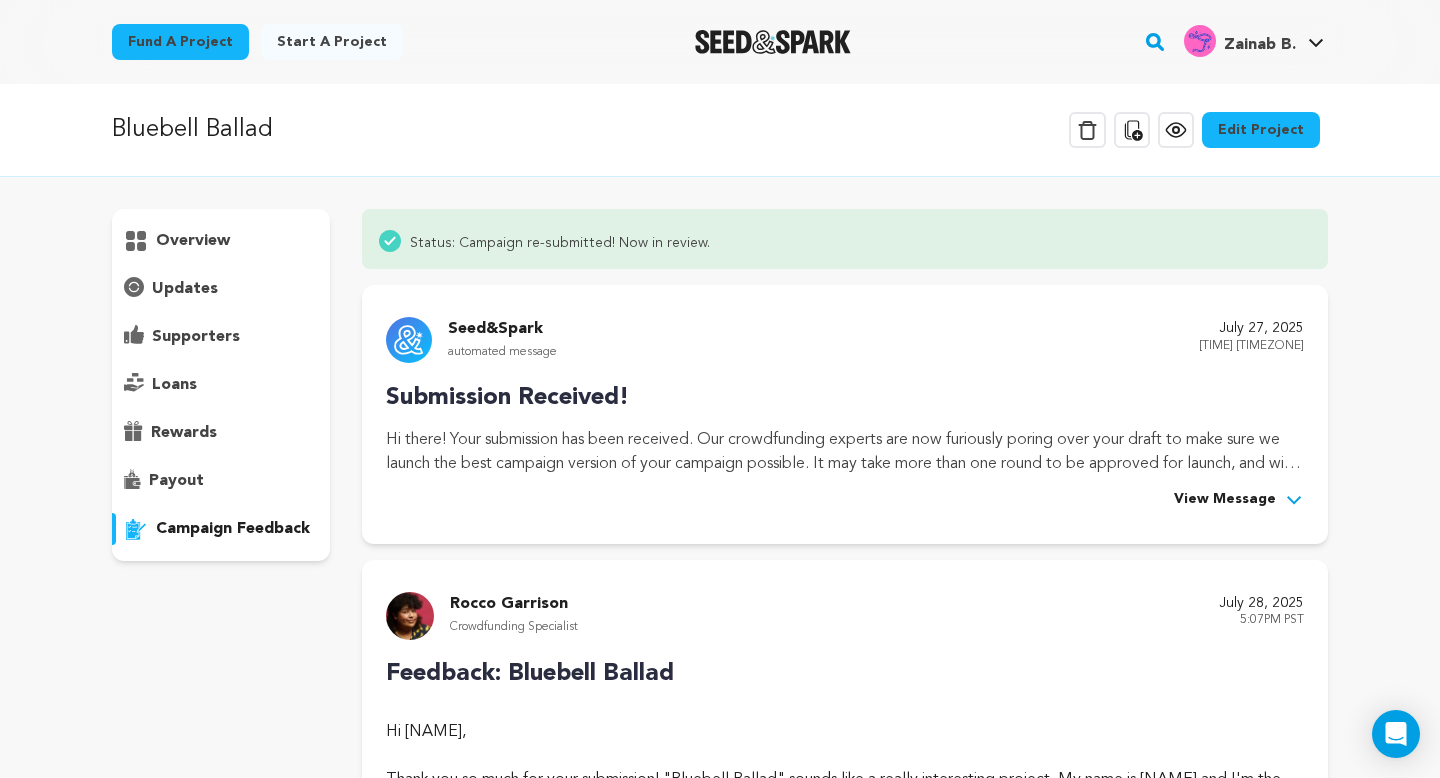 click 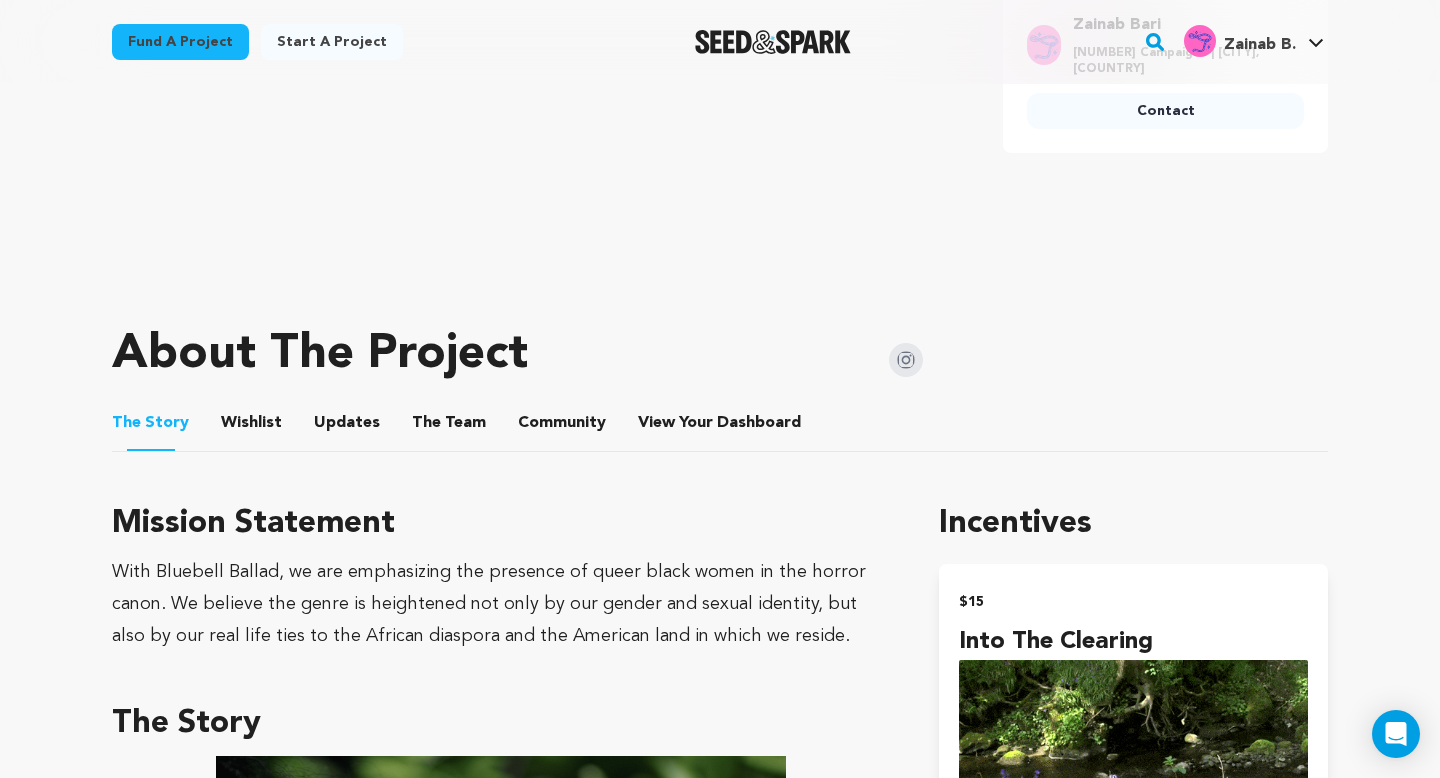 scroll, scrollTop: 349, scrollLeft: 0, axis: vertical 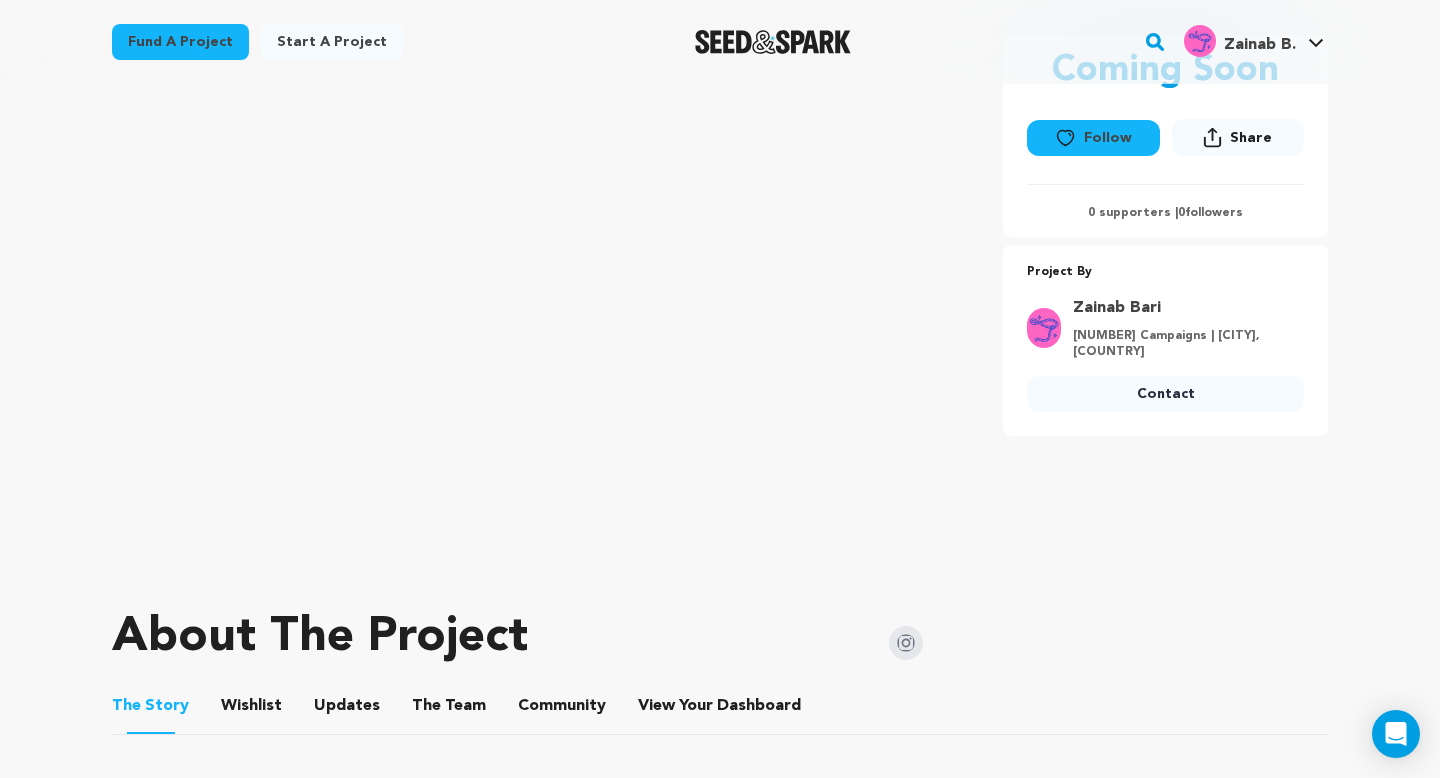 click on "Wishlist" at bounding box center (252, 710) 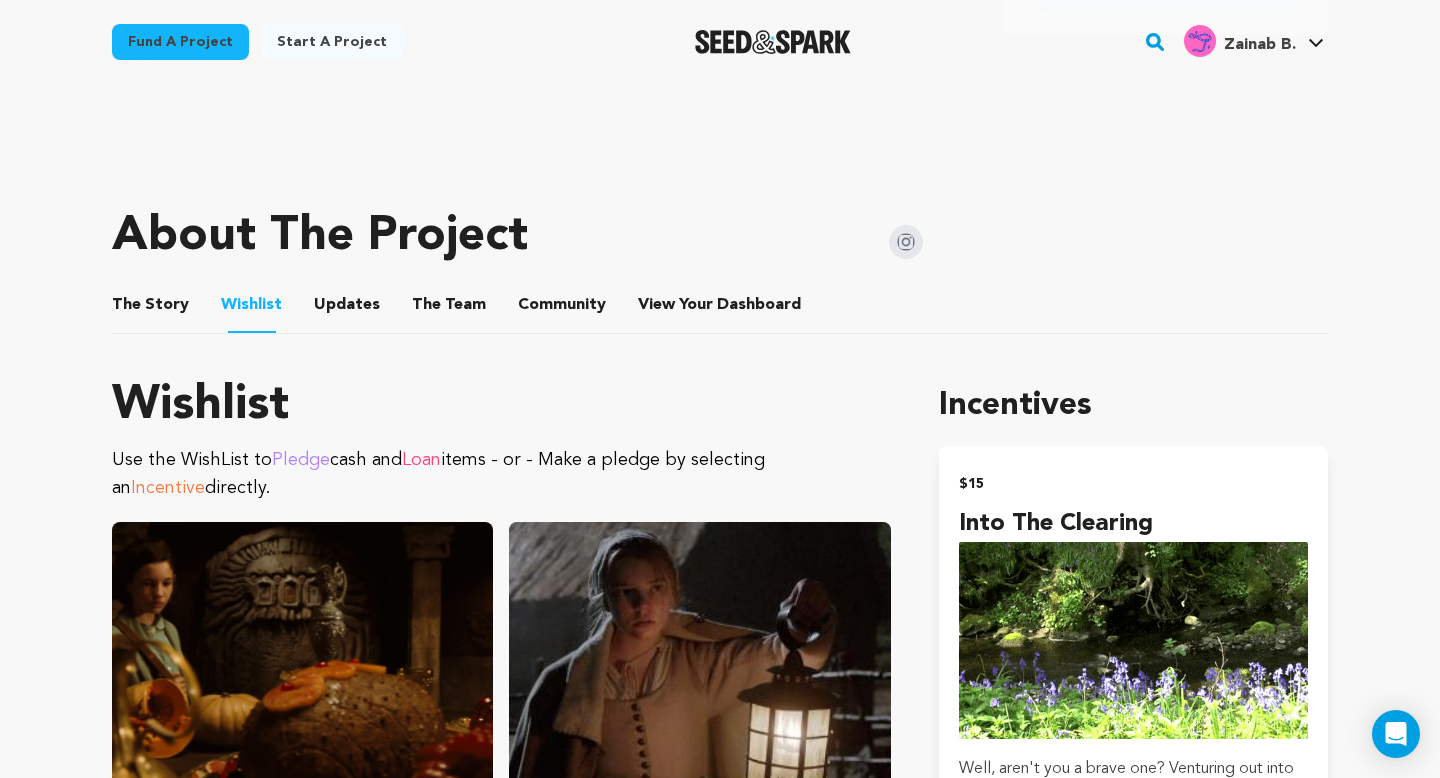 scroll, scrollTop: 755, scrollLeft: 0, axis: vertical 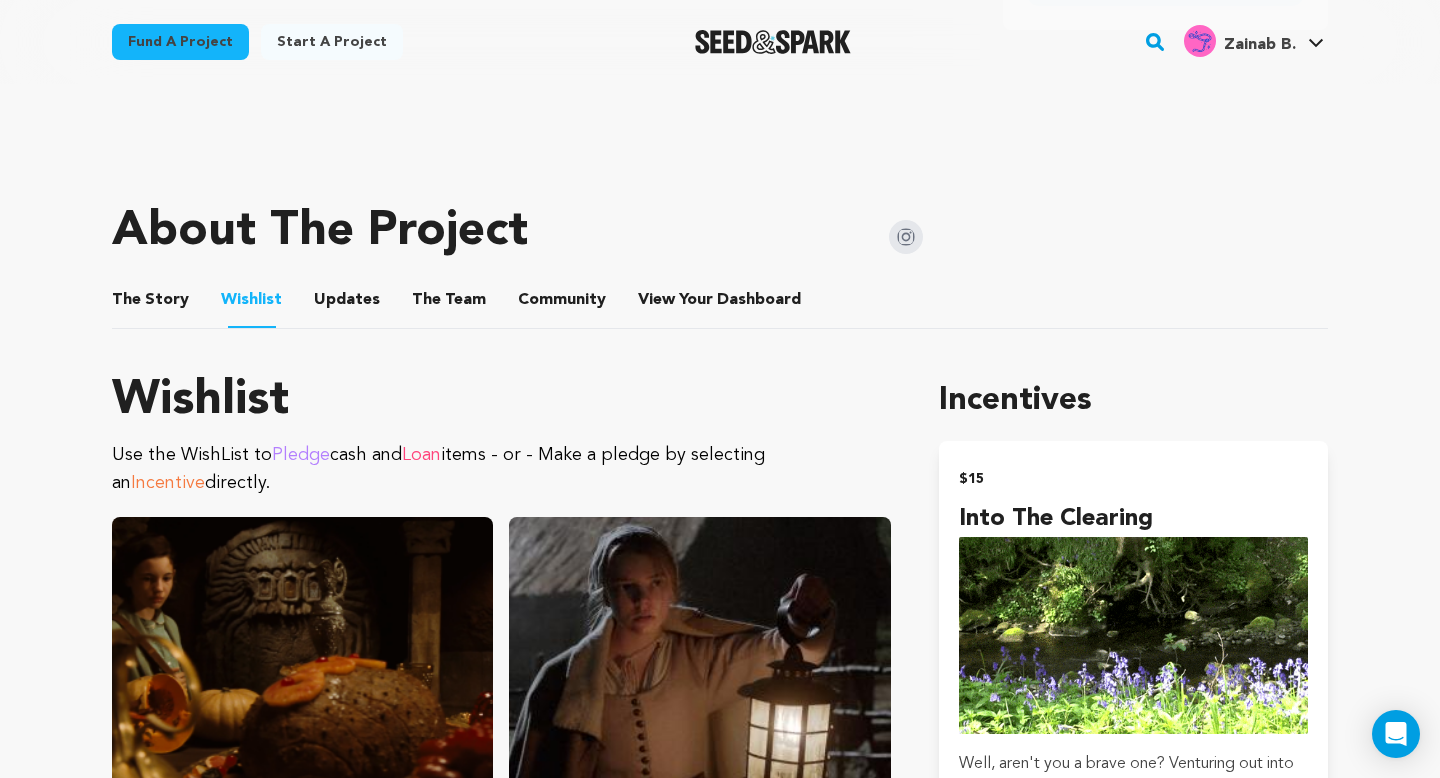 click at bounding box center (906, 237) 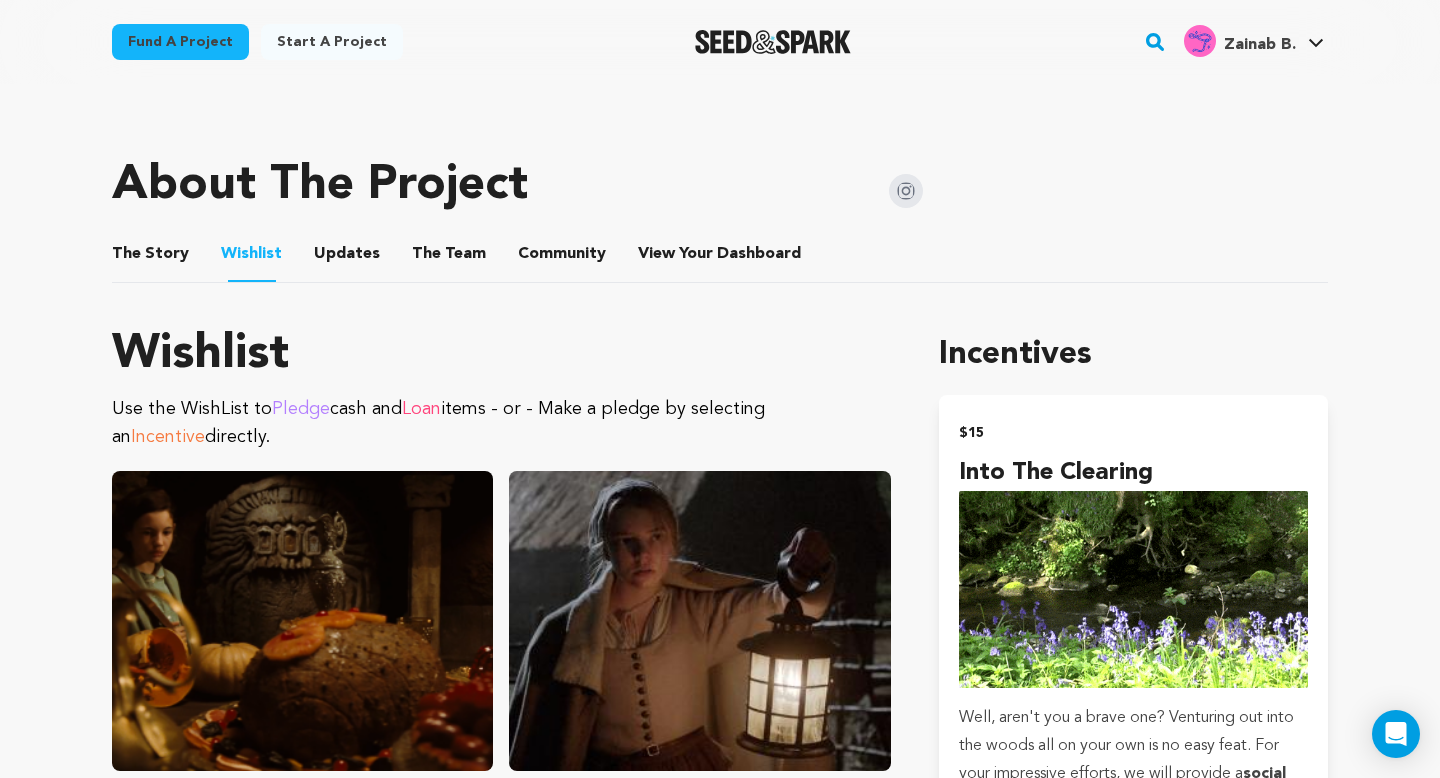 scroll, scrollTop: 805, scrollLeft: 0, axis: vertical 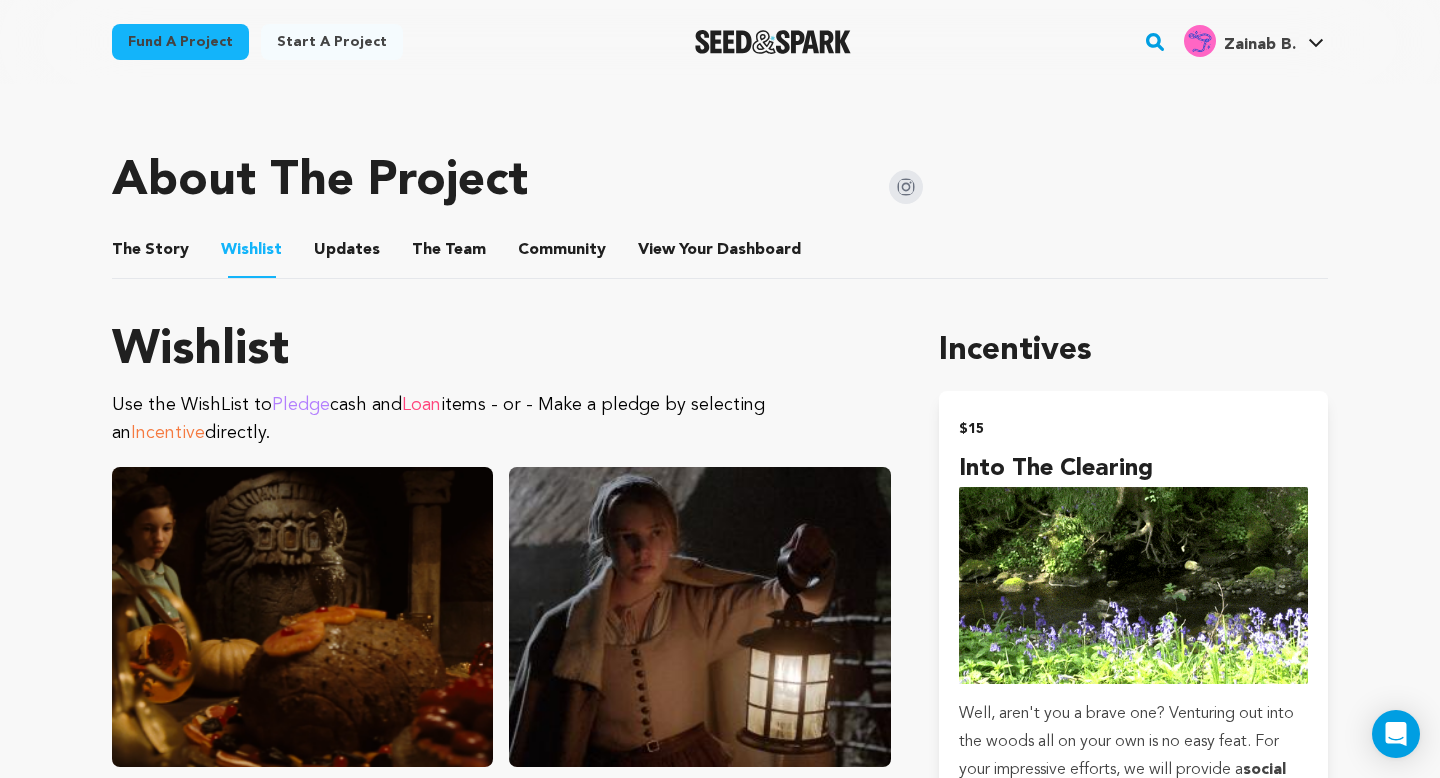 click on "Updates" at bounding box center [347, 254] 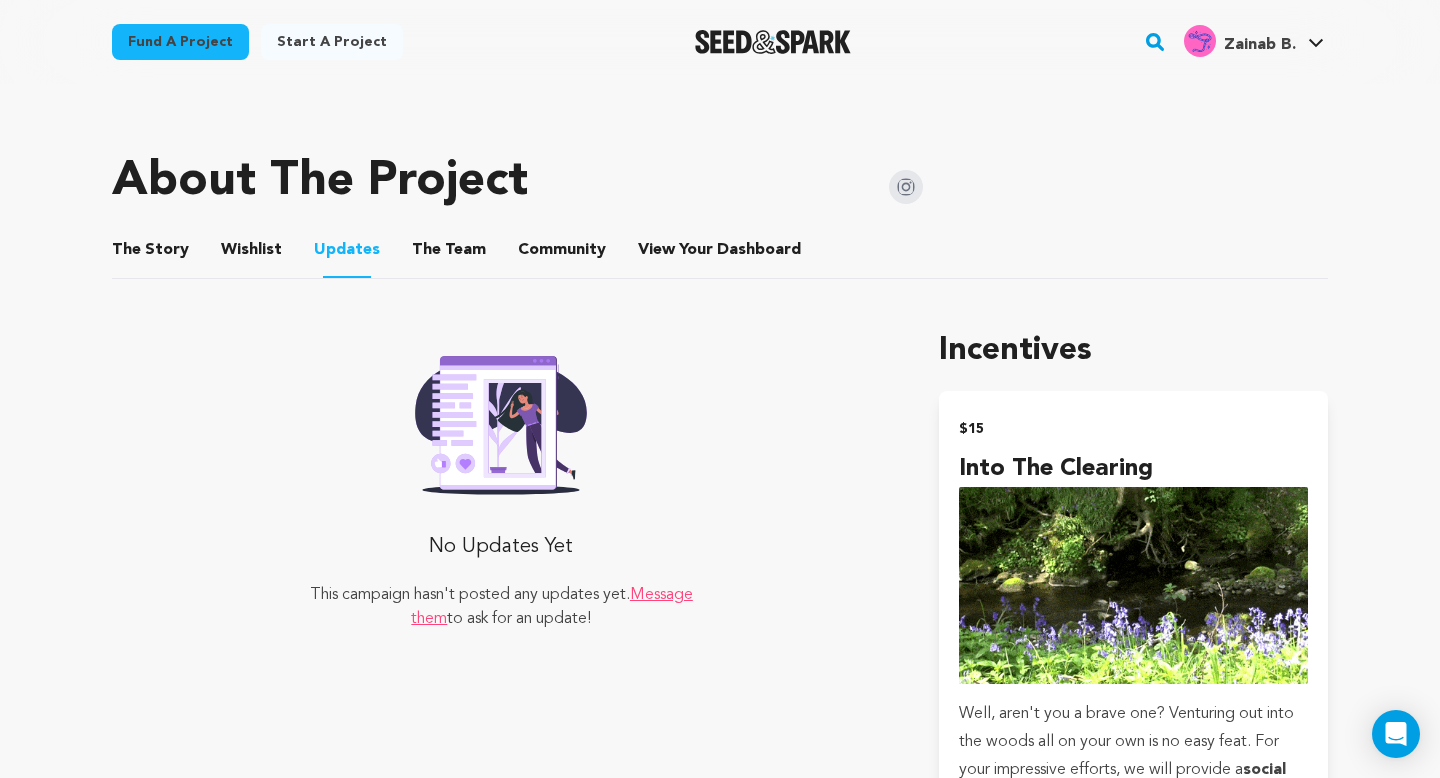 click on "The Team
The   Team" at bounding box center [449, 250] 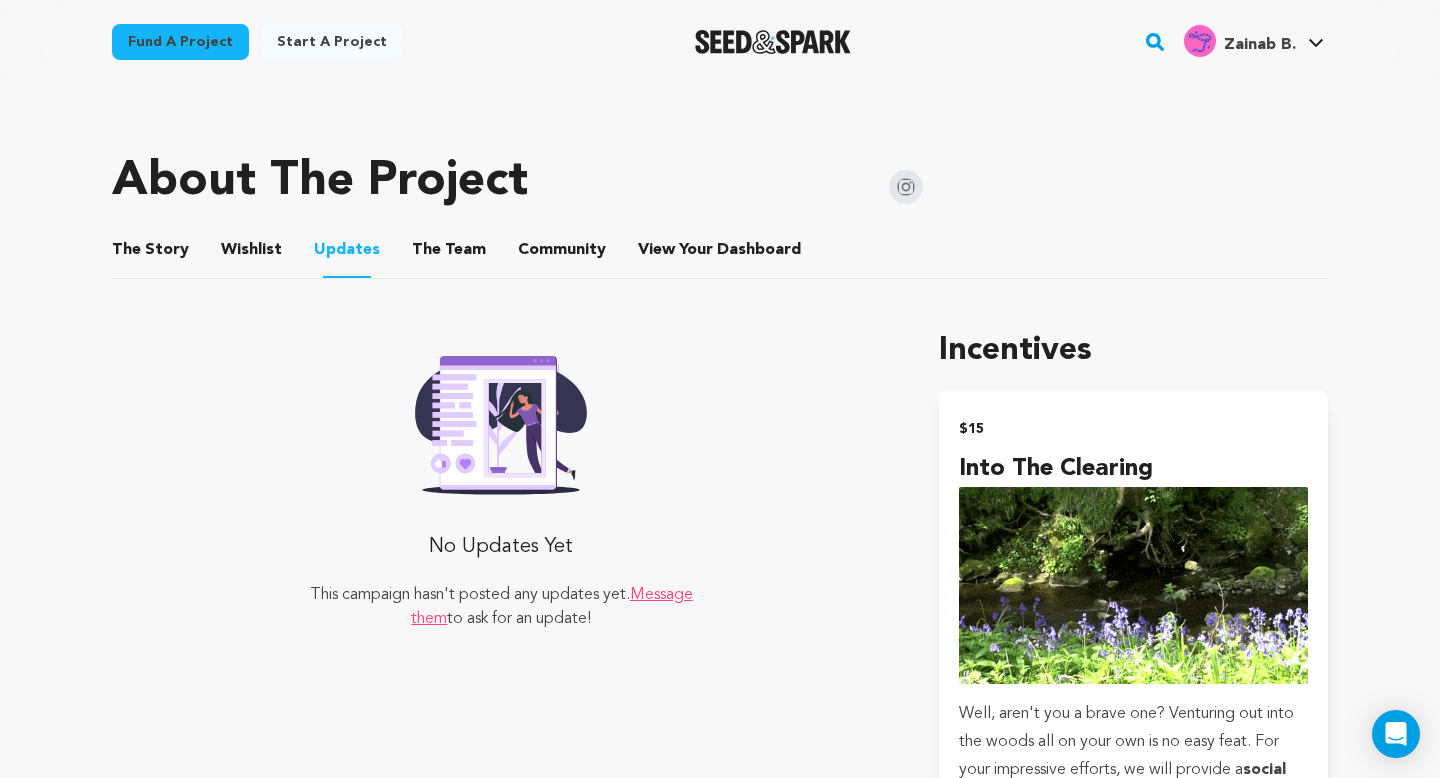 click on "The Team" at bounding box center [449, 254] 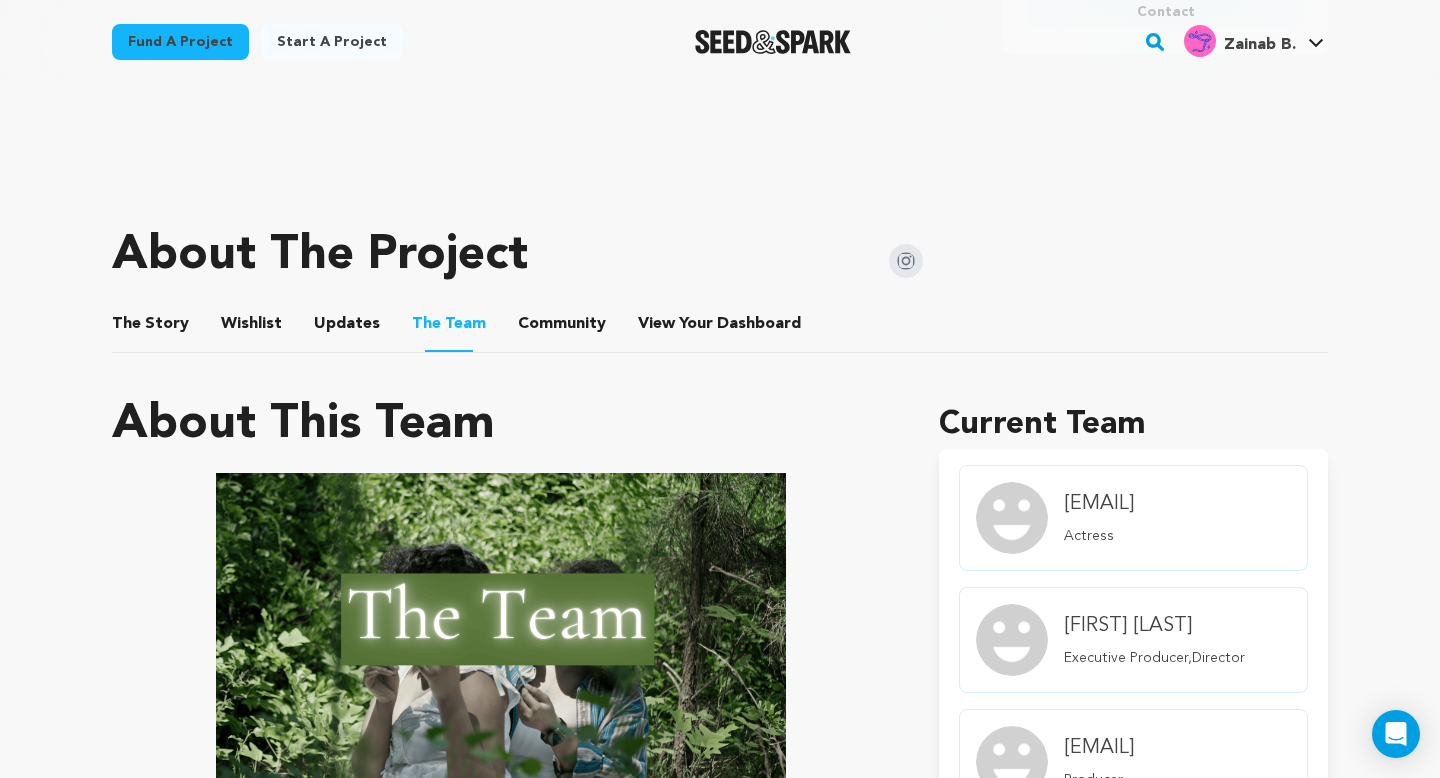 scroll, scrollTop: 638, scrollLeft: 0, axis: vertical 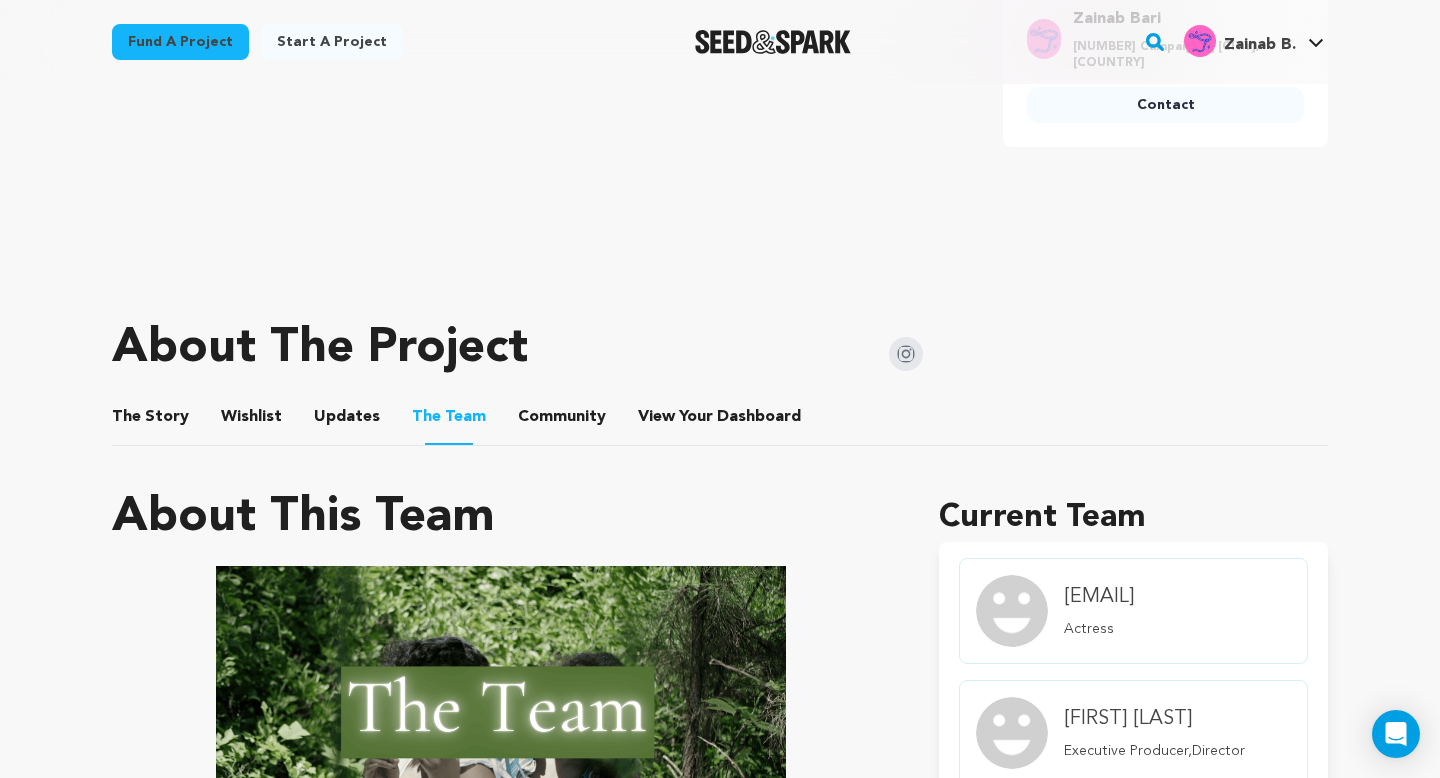 click on "Community" at bounding box center [562, 421] 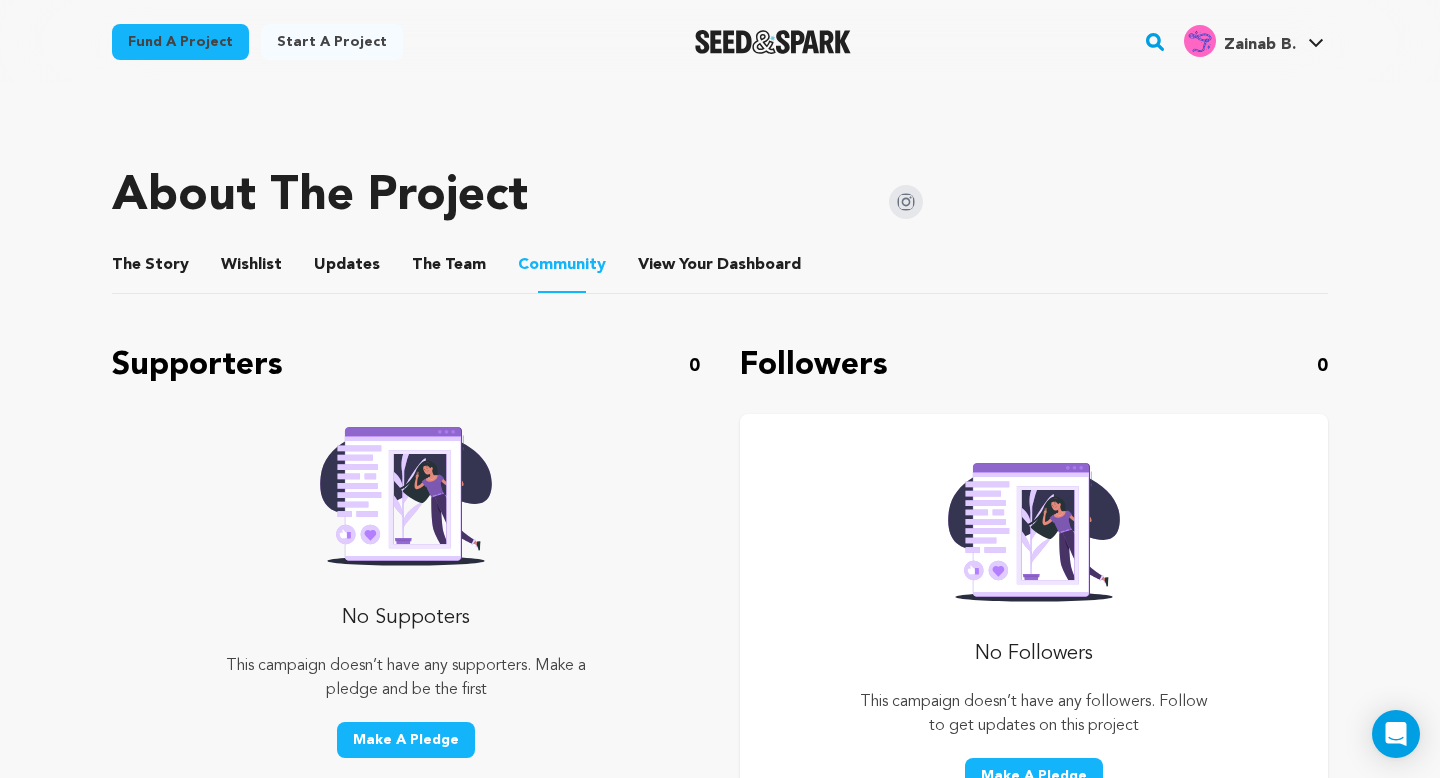 scroll, scrollTop: 853, scrollLeft: 0, axis: vertical 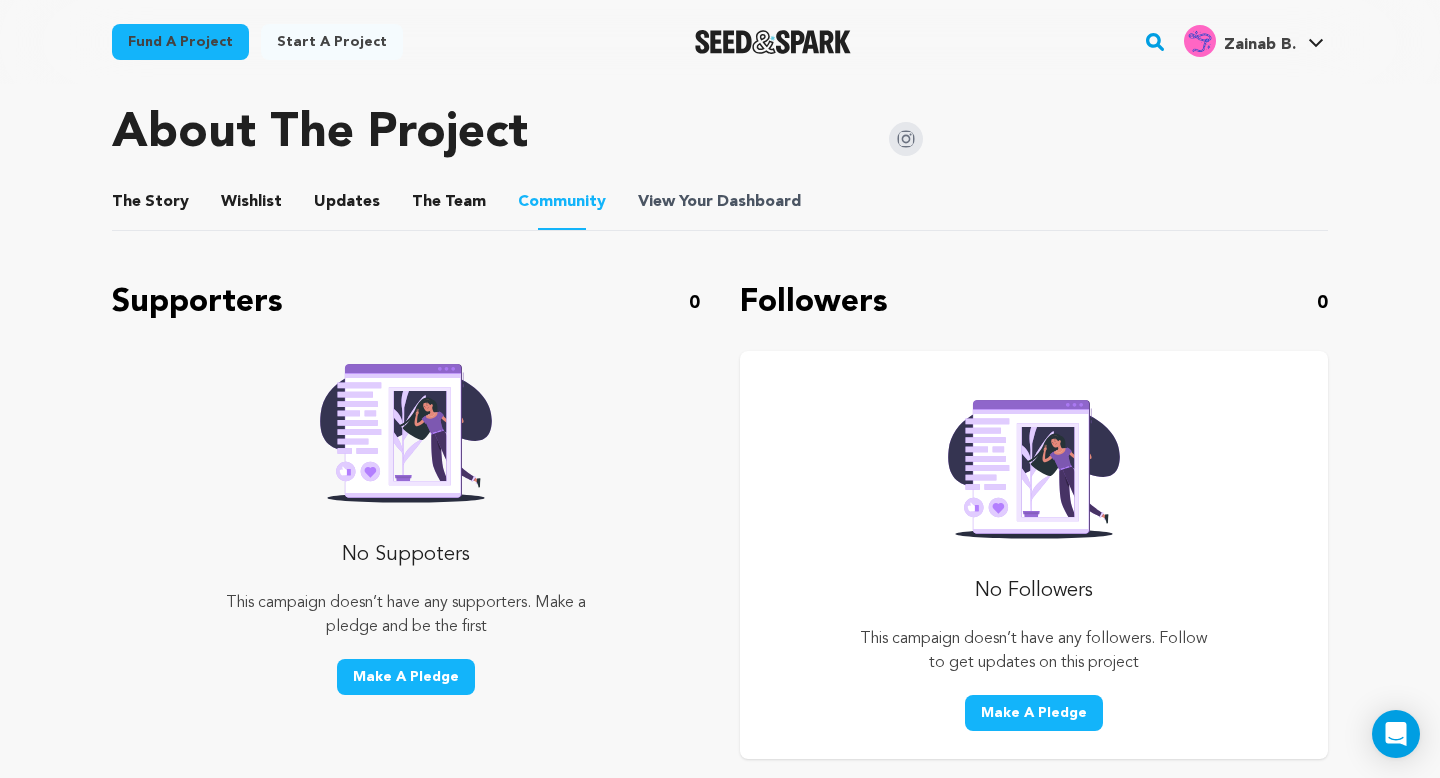 click on "View   Your   Dashboard" at bounding box center (721, 202) 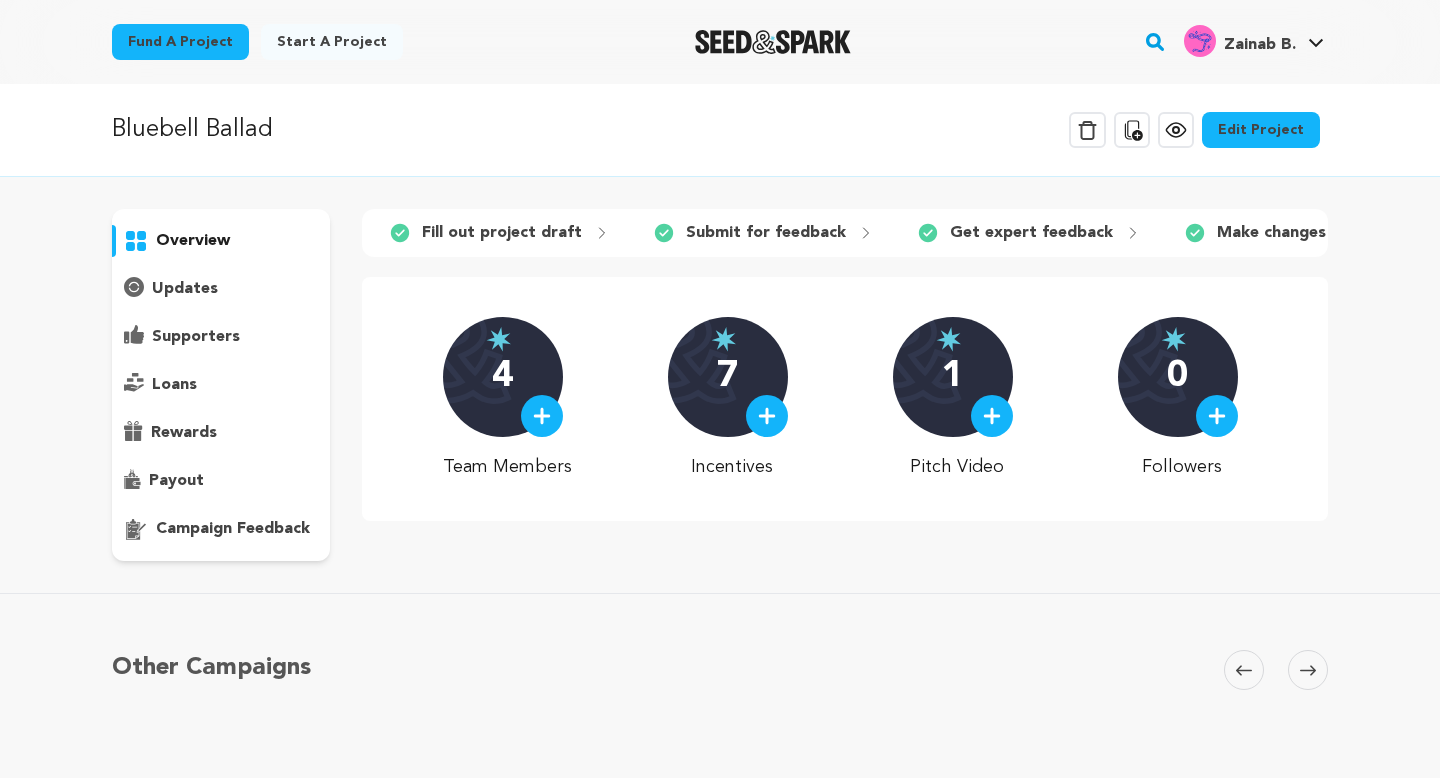 scroll, scrollTop: 0, scrollLeft: 0, axis: both 